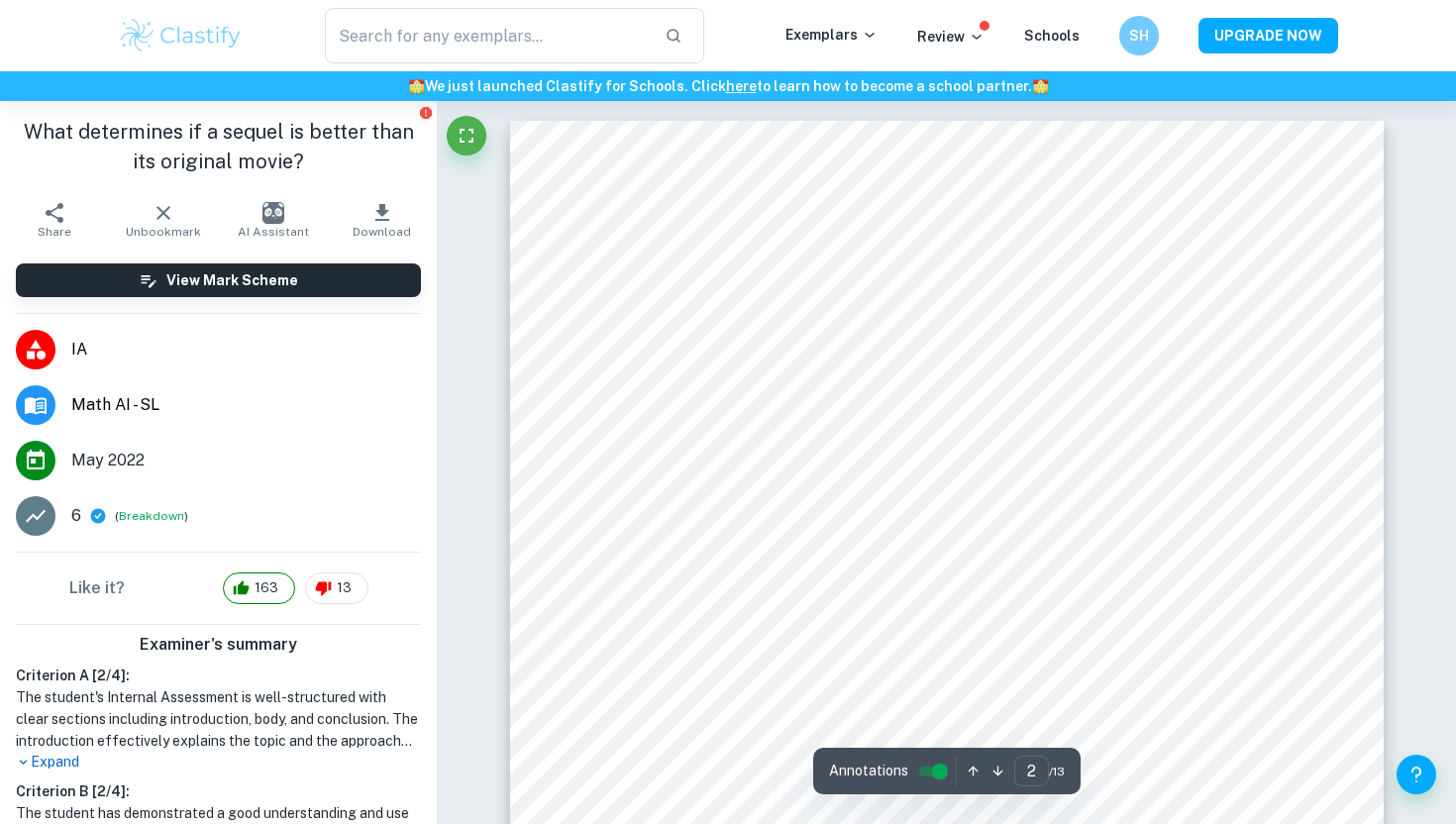 scroll, scrollTop: 1524, scrollLeft: 0, axis: vertical 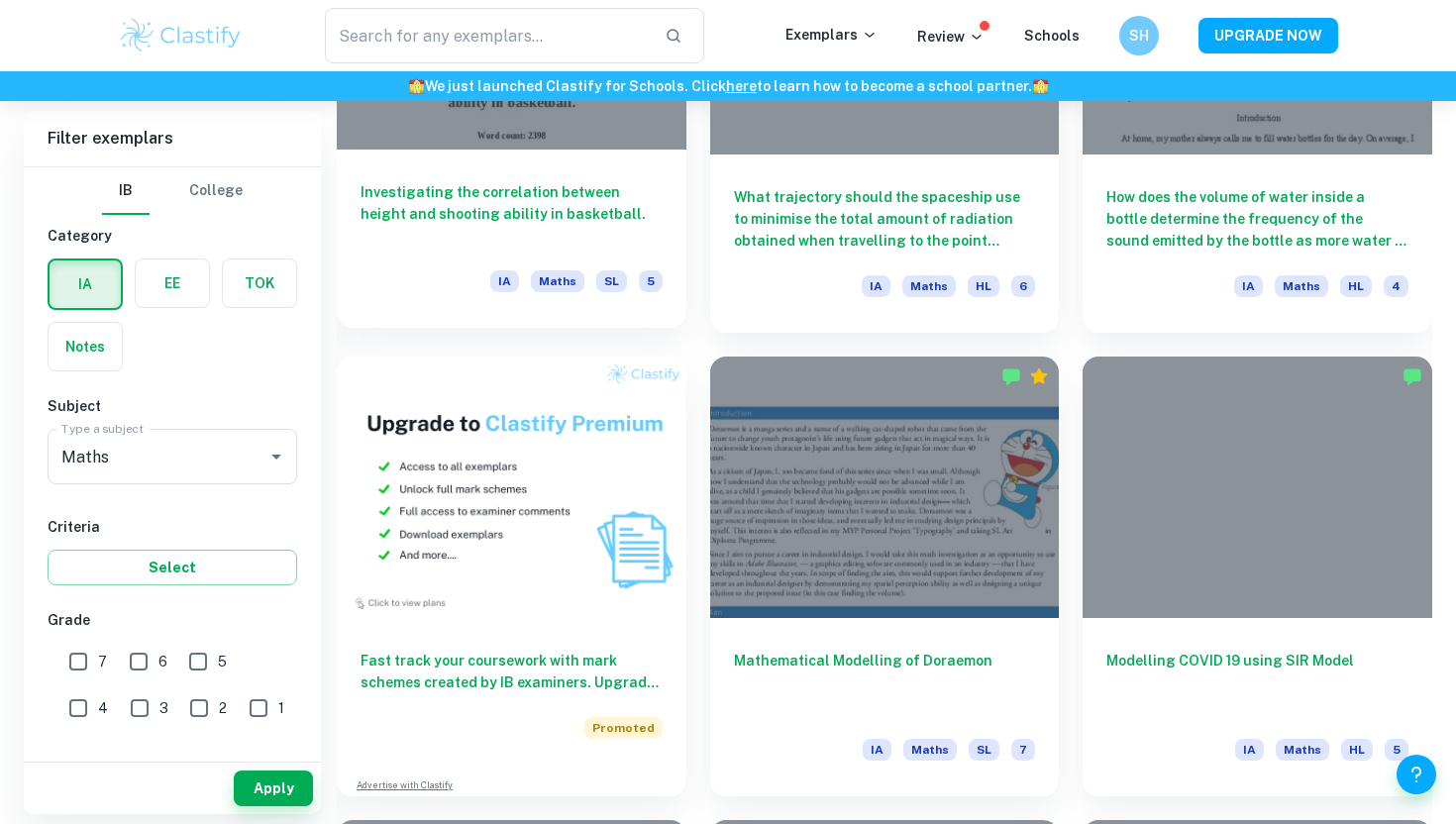 click on "Investigating the correlation between height and shooting ability in basketball. IA Maths SL 5" at bounding box center (511, 239) 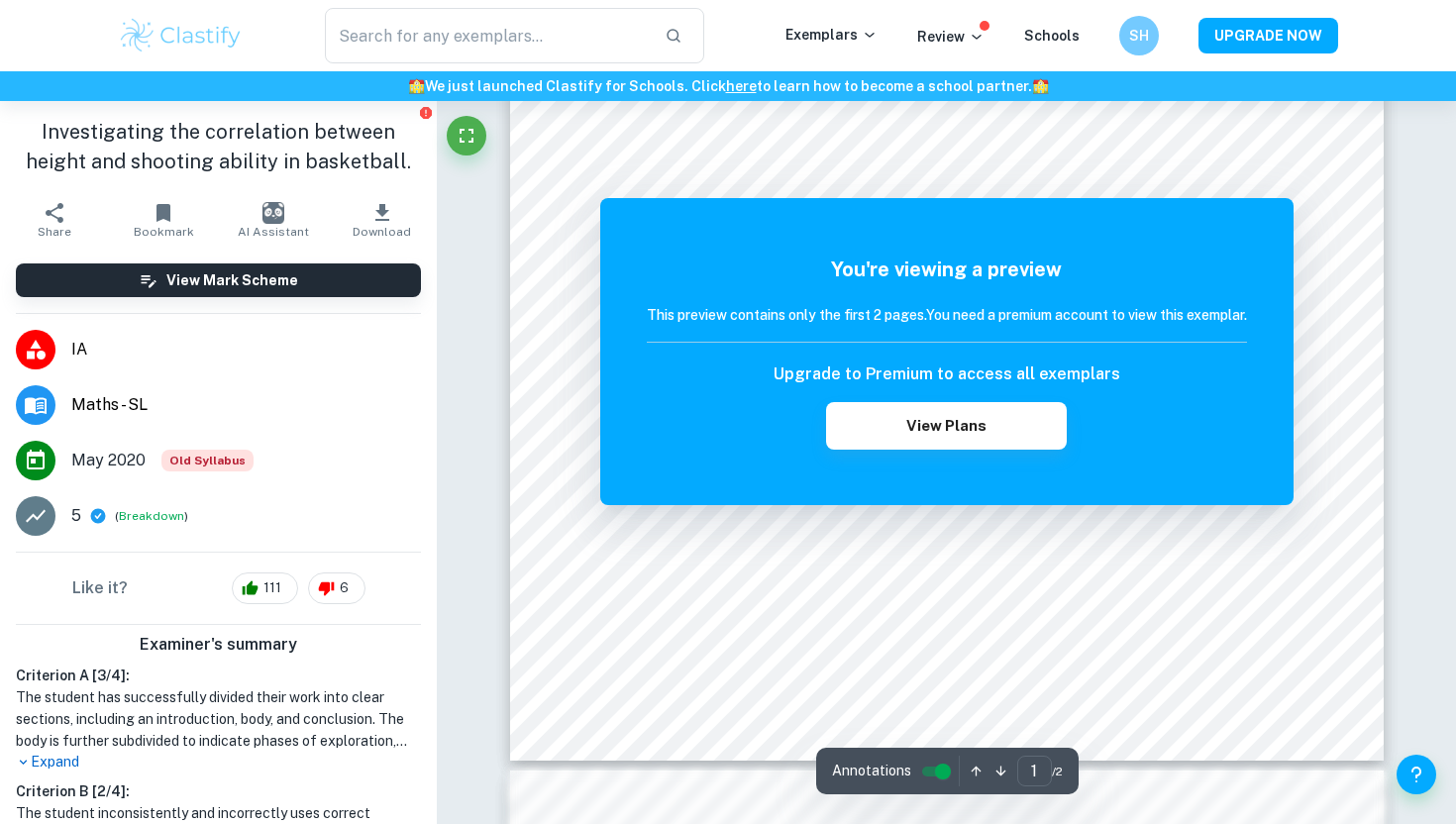 scroll, scrollTop: 1013, scrollLeft: 0, axis: vertical 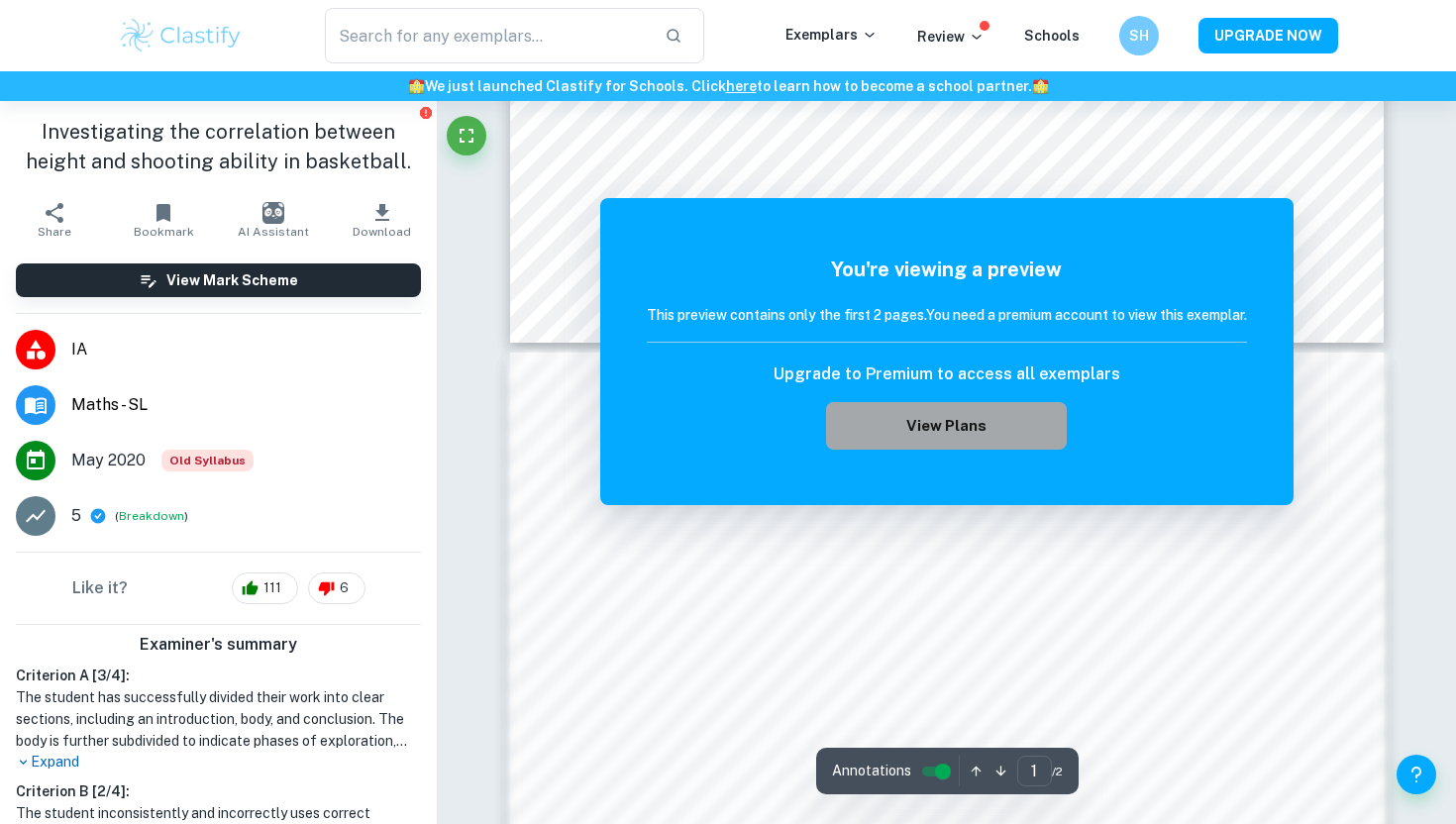 click on "View Plans" at bounding box center [946, 426] 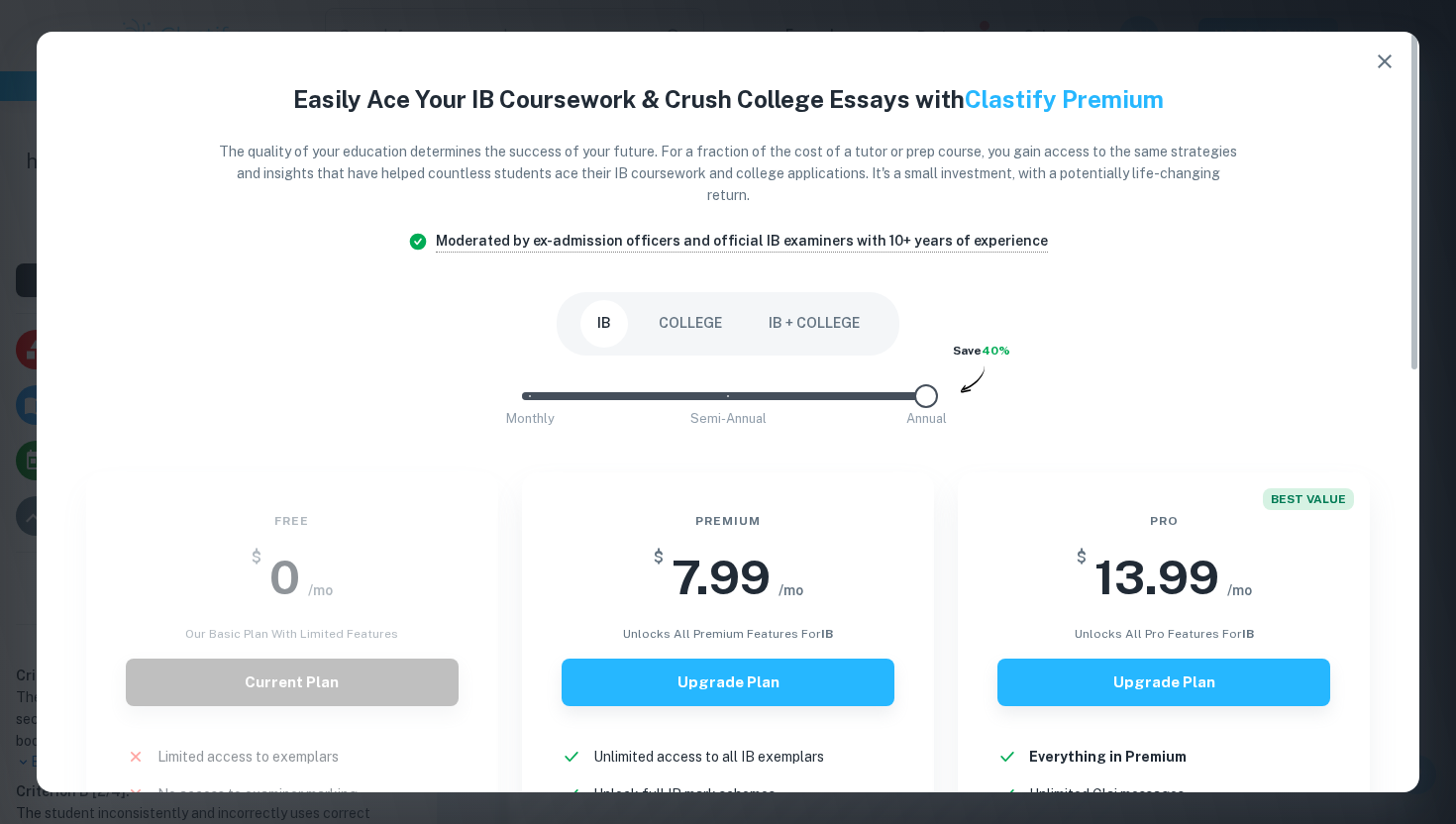 click 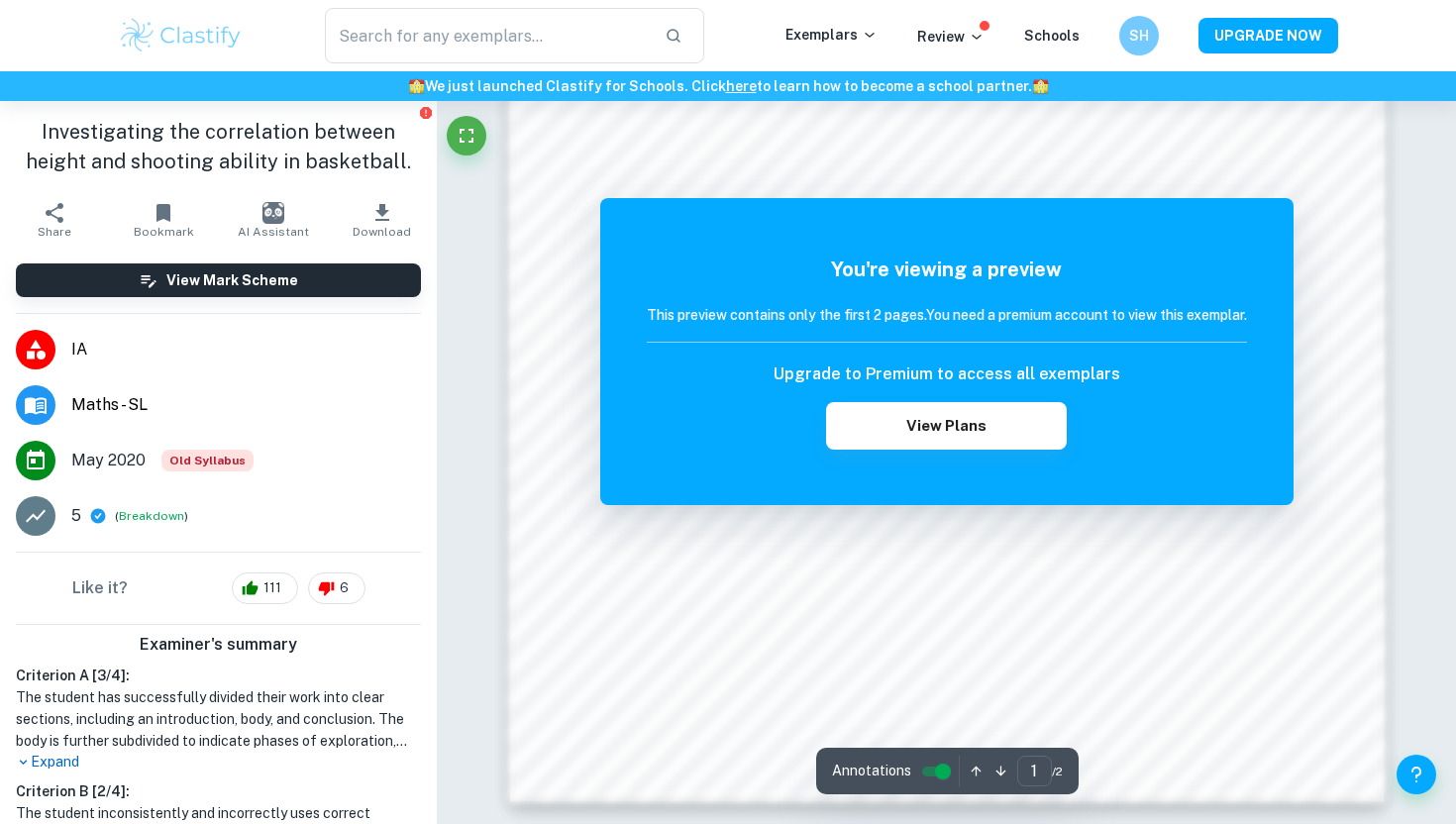 scroll, scrollTop: 1913, scrollLeft: 0, axis: vertical 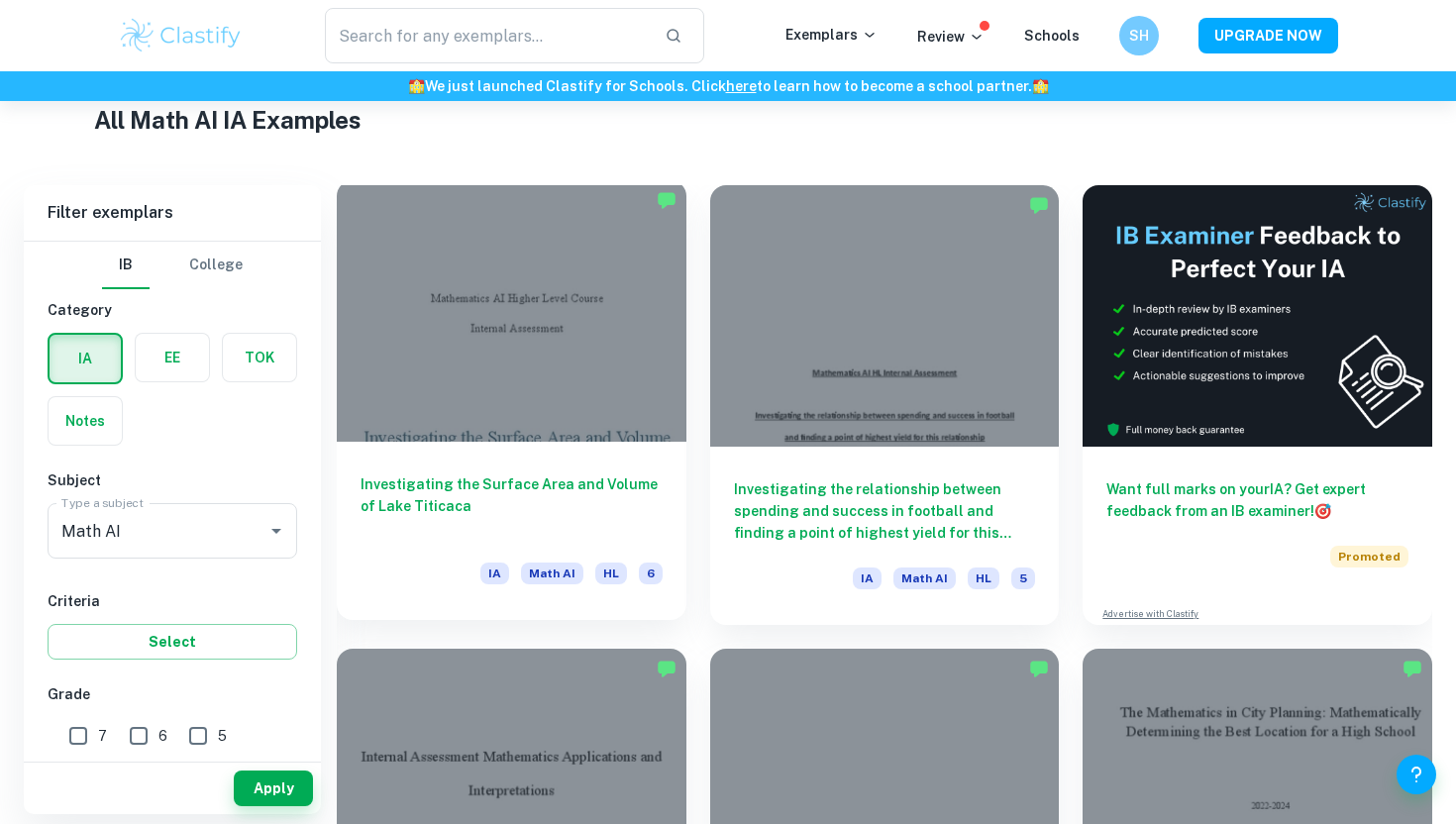 click at bounding box center (511, 311) 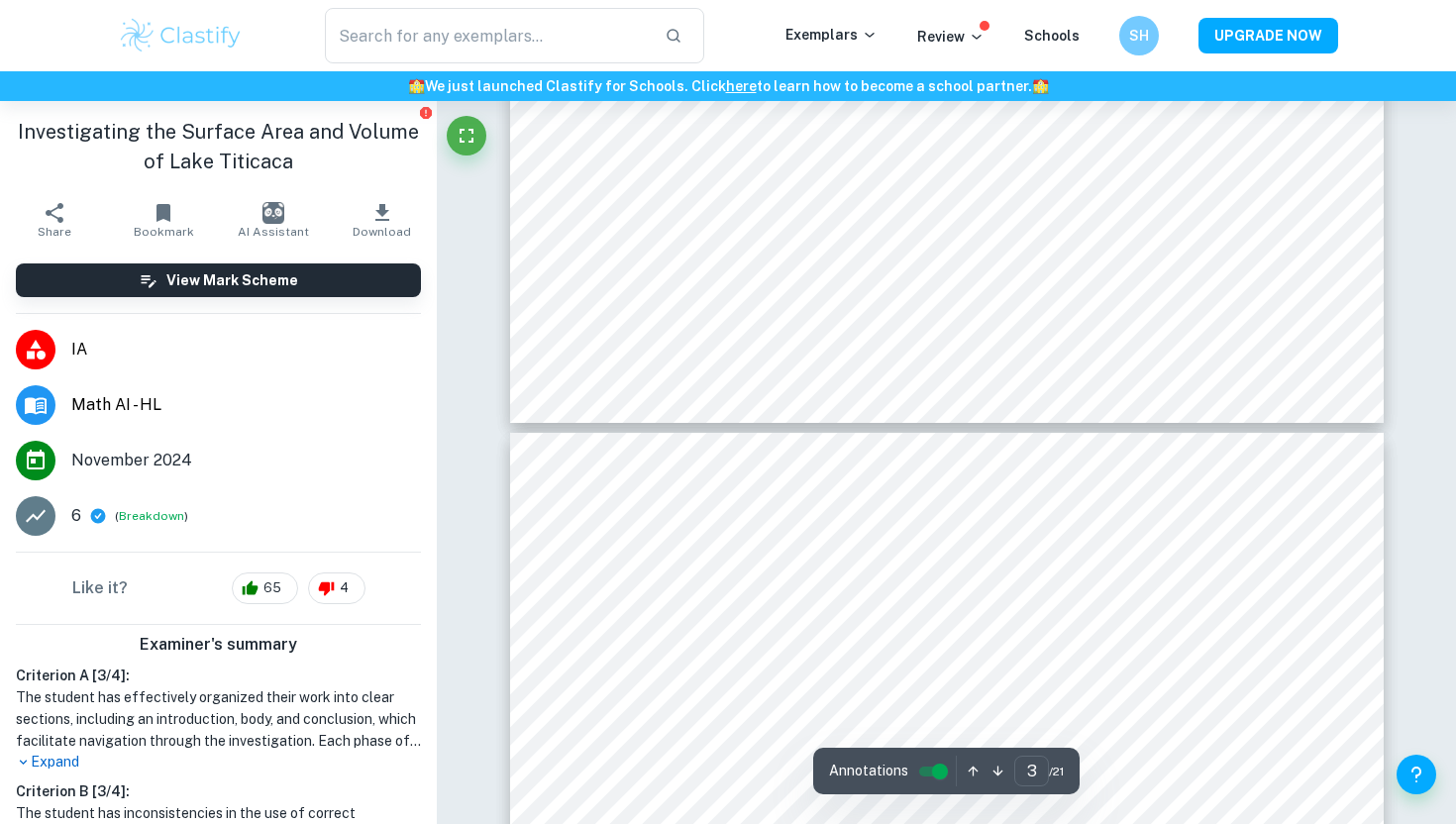 type on "4" 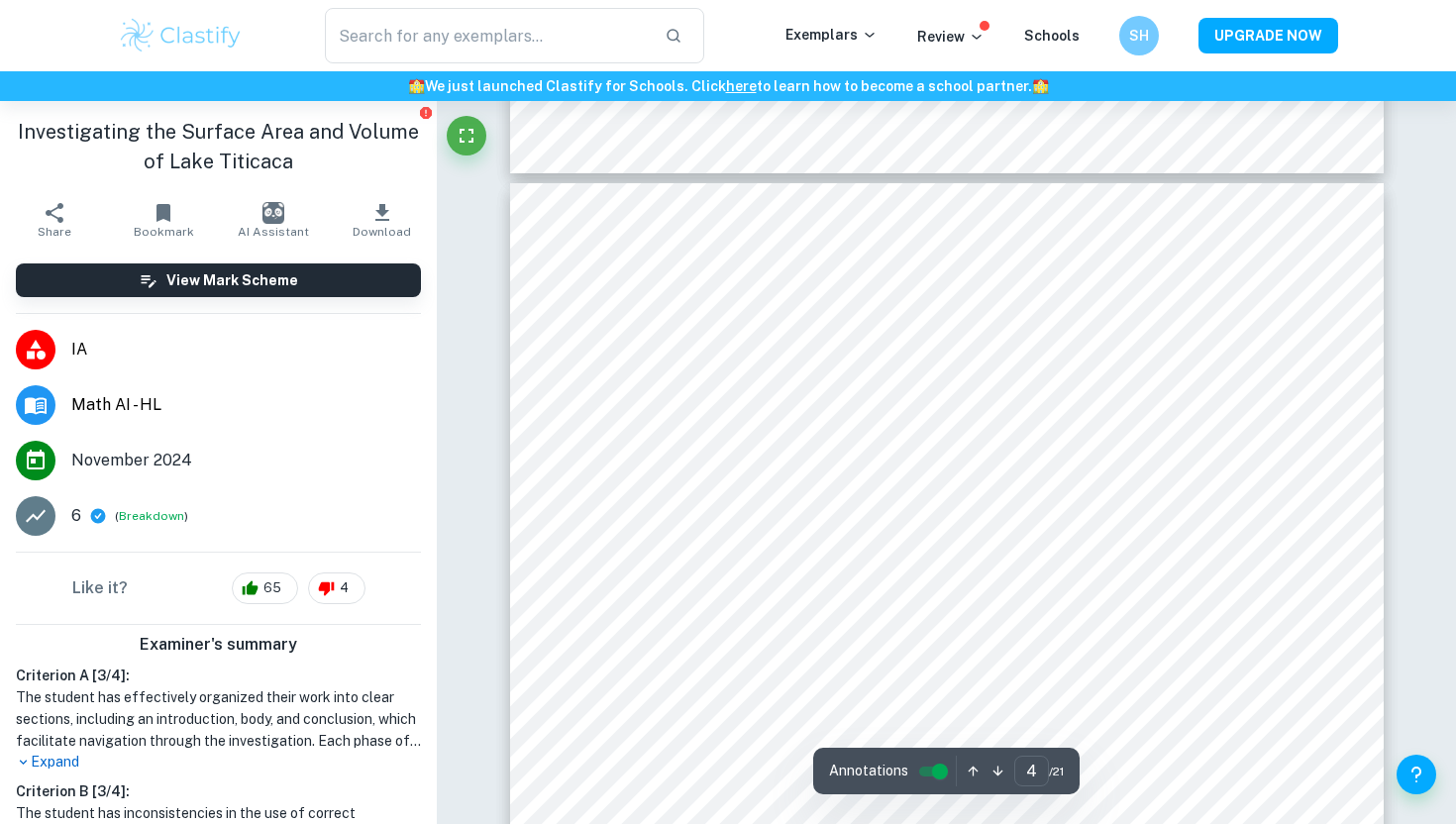scroll, scrollTop: 3512, scrollLeft: 0, axis: vertical 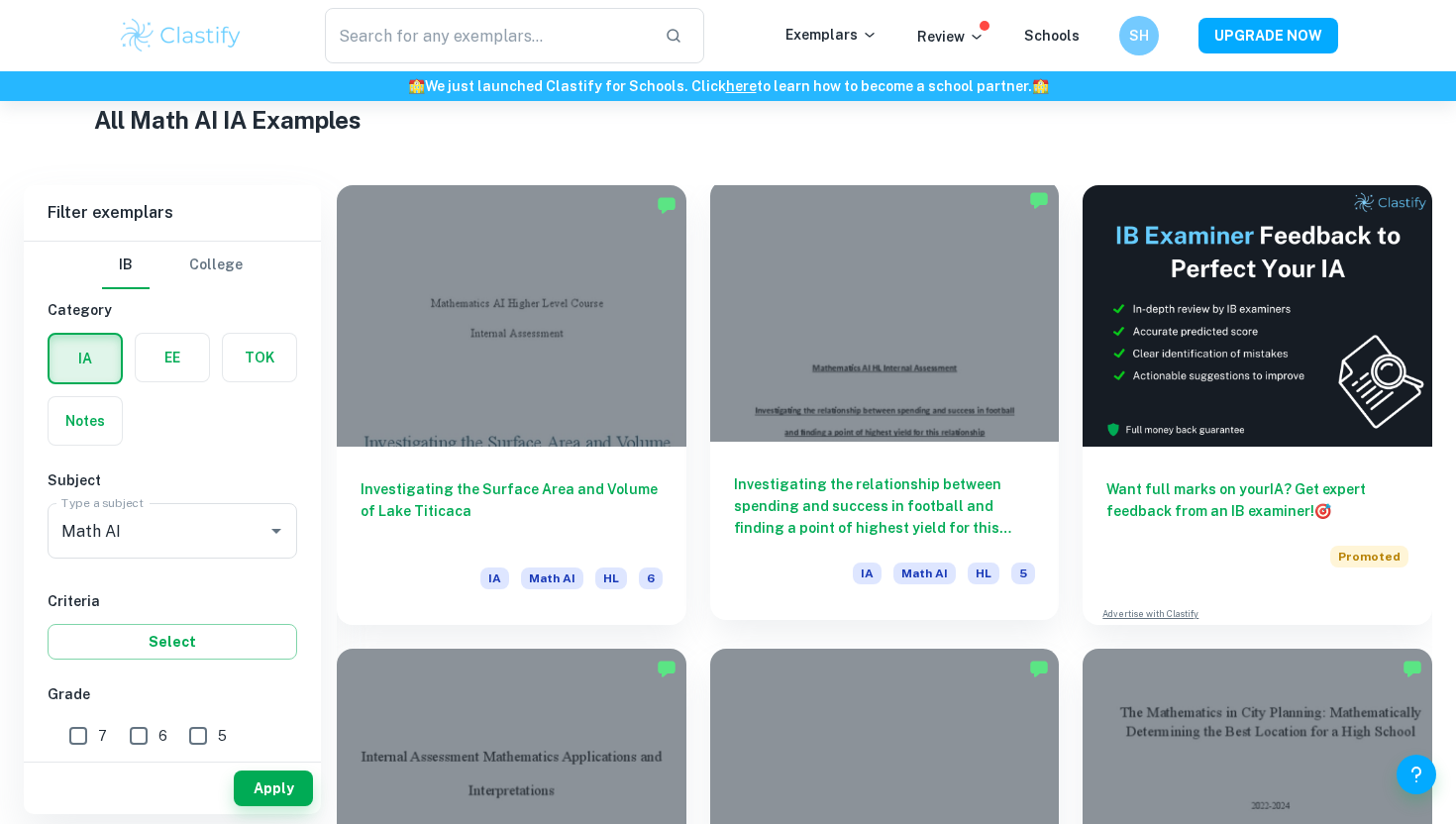 click at bounding box center [884, 311] 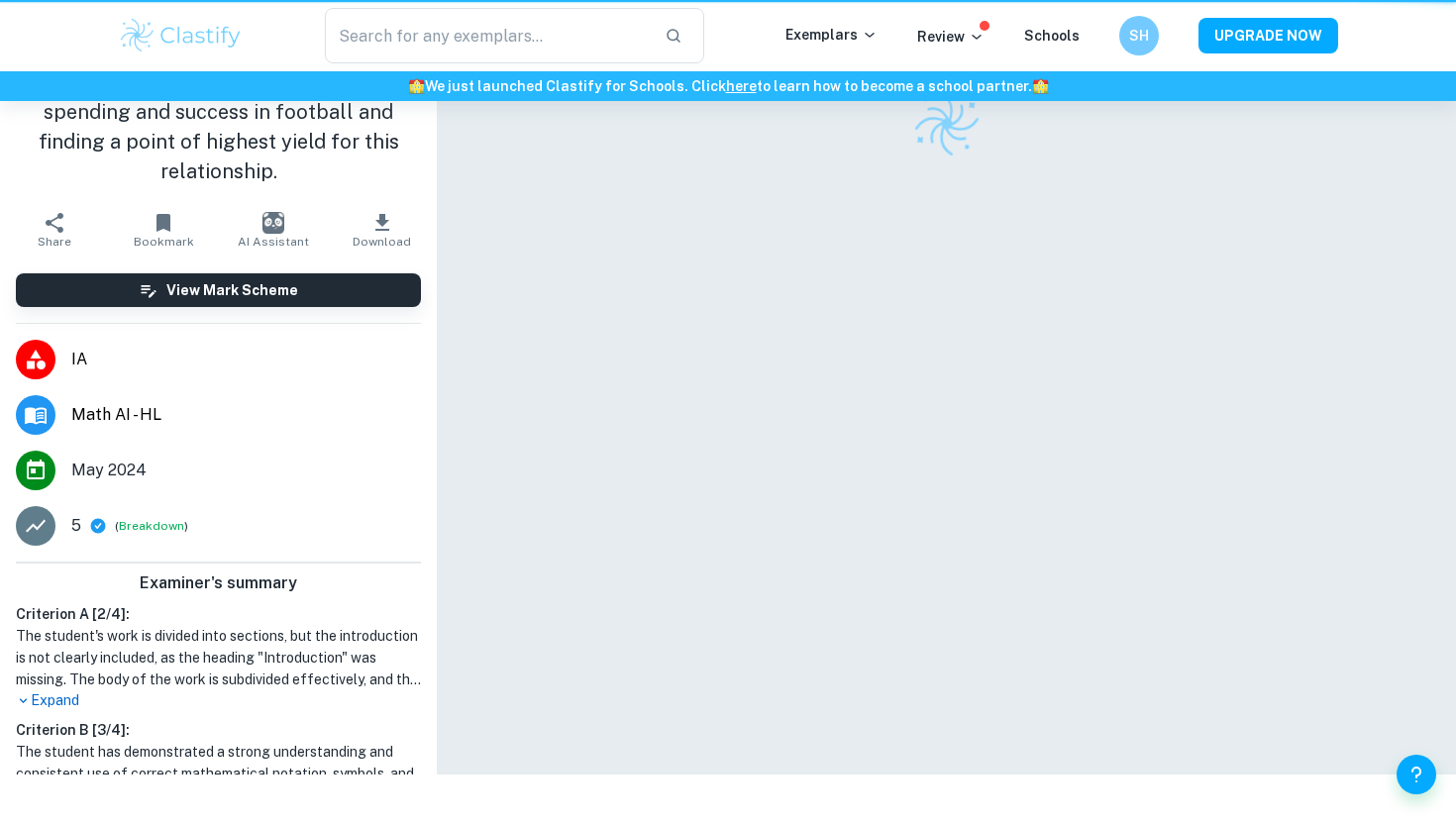 scroll, scrollTop: 0, scrollLeft: 0, axis: both 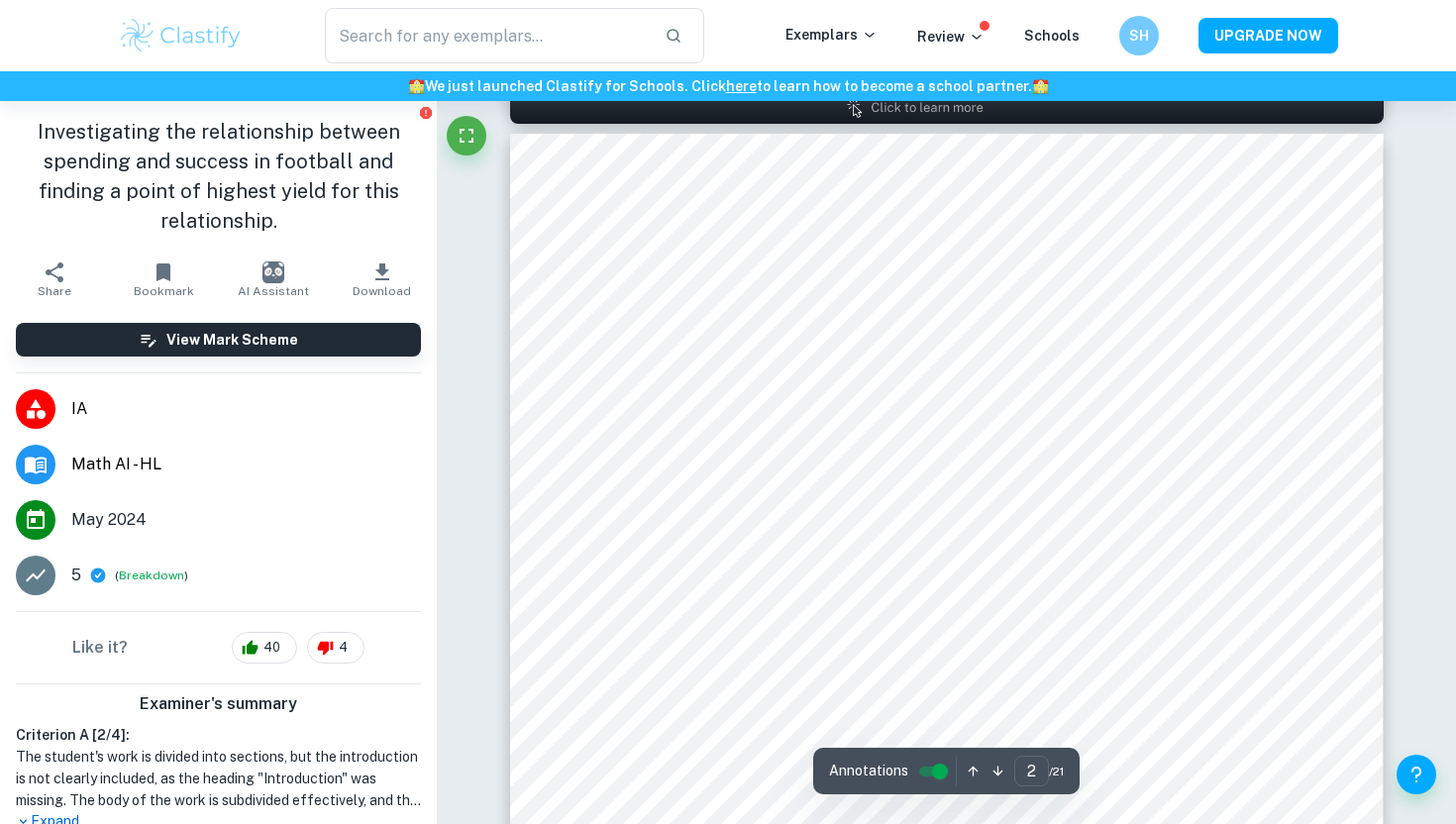 type on "1" 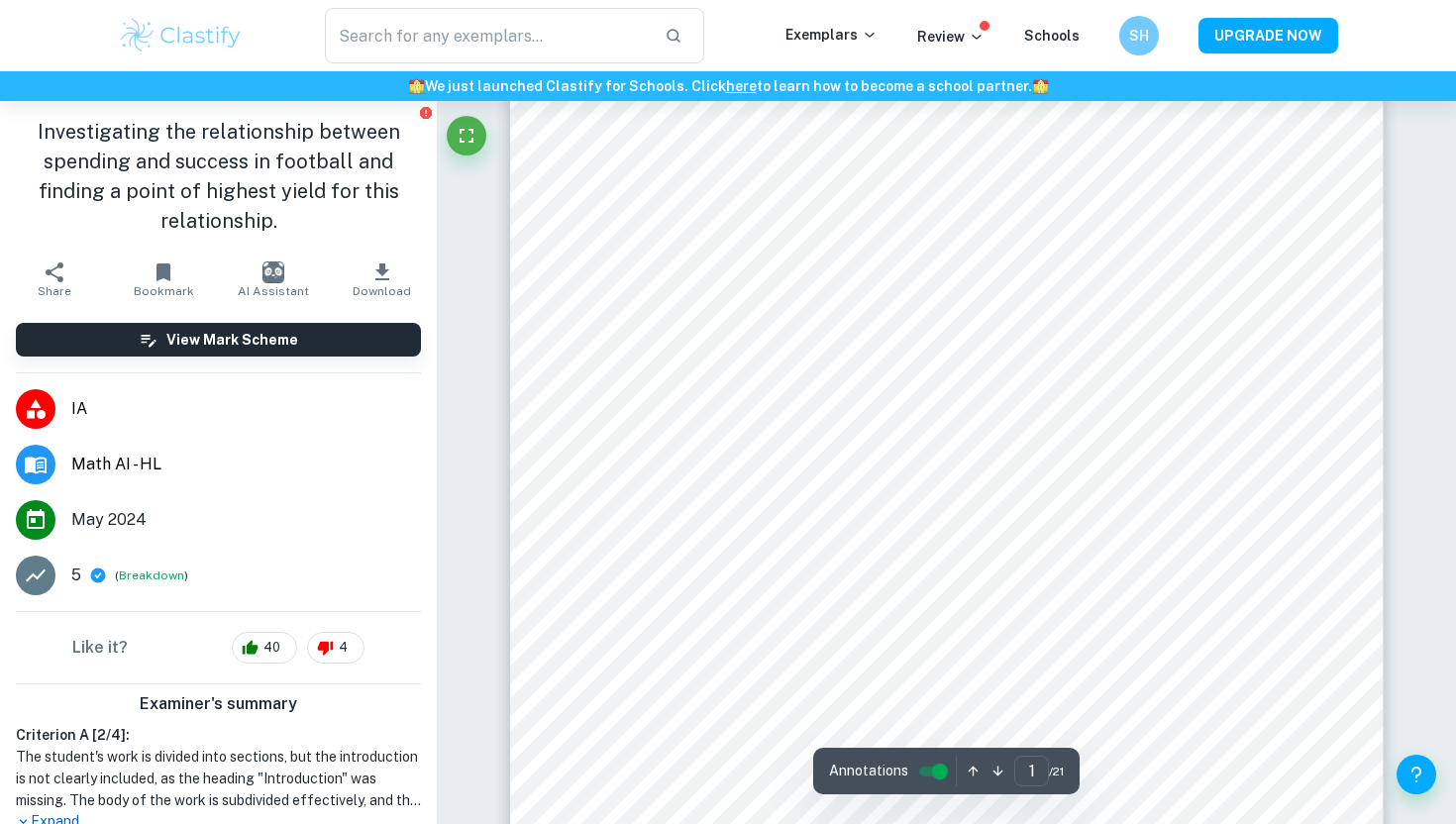 scroll, scrollTop: 0, scrollLeft: 0, axis: both 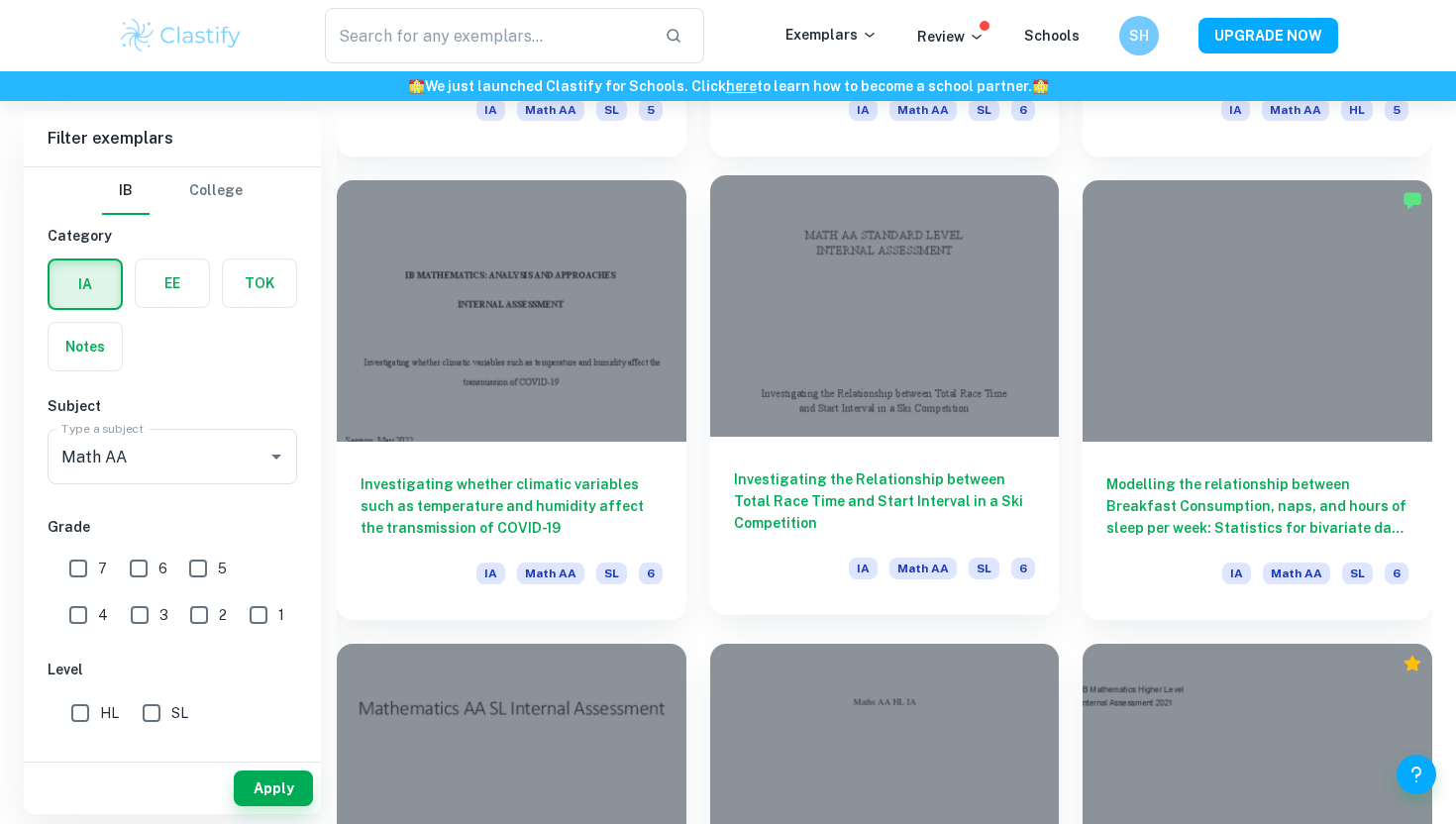 click at bounding box center [884, 306] 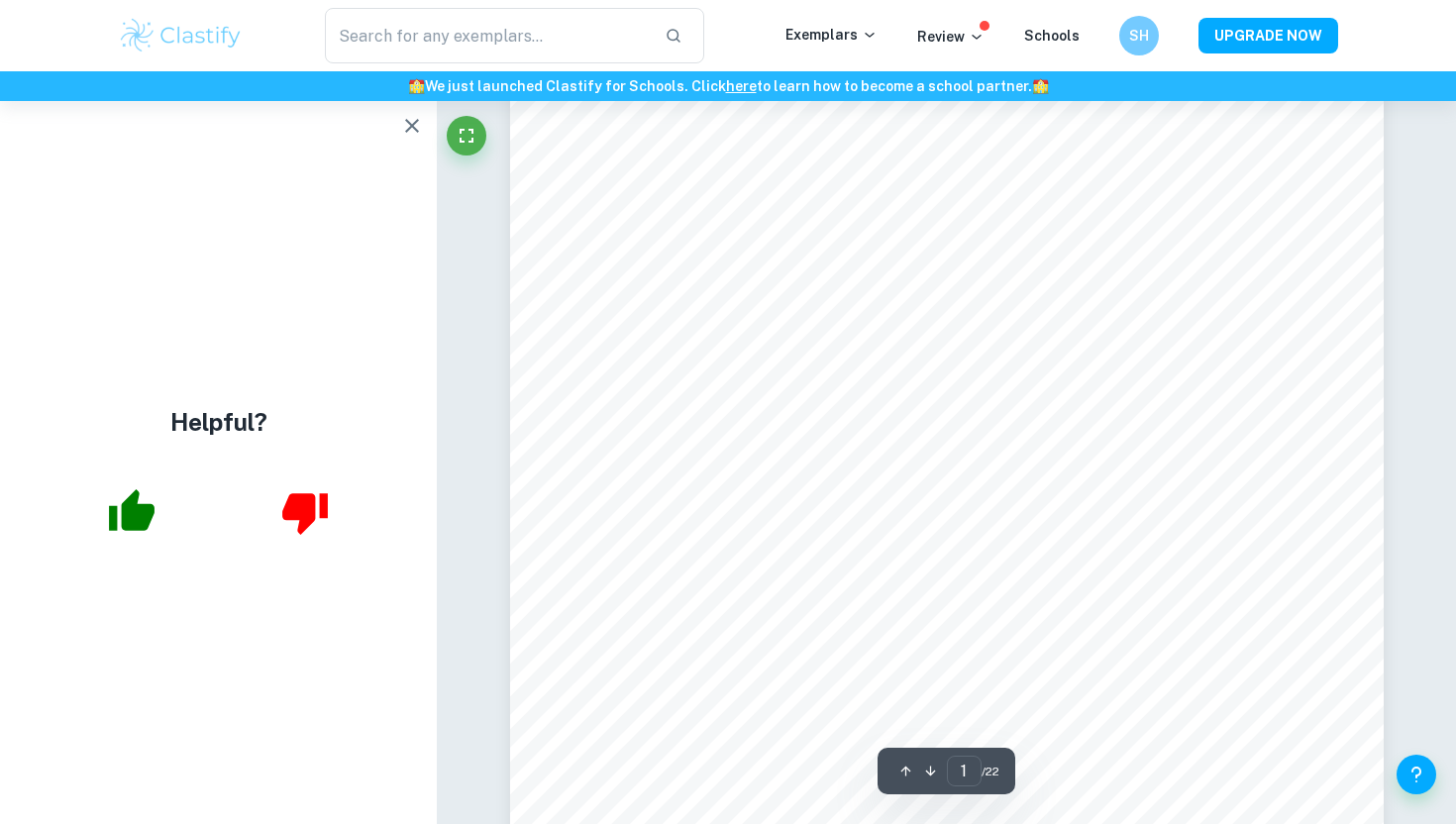 scroll, scrollTop: 472, scrollLeft: 0, axis: vertical 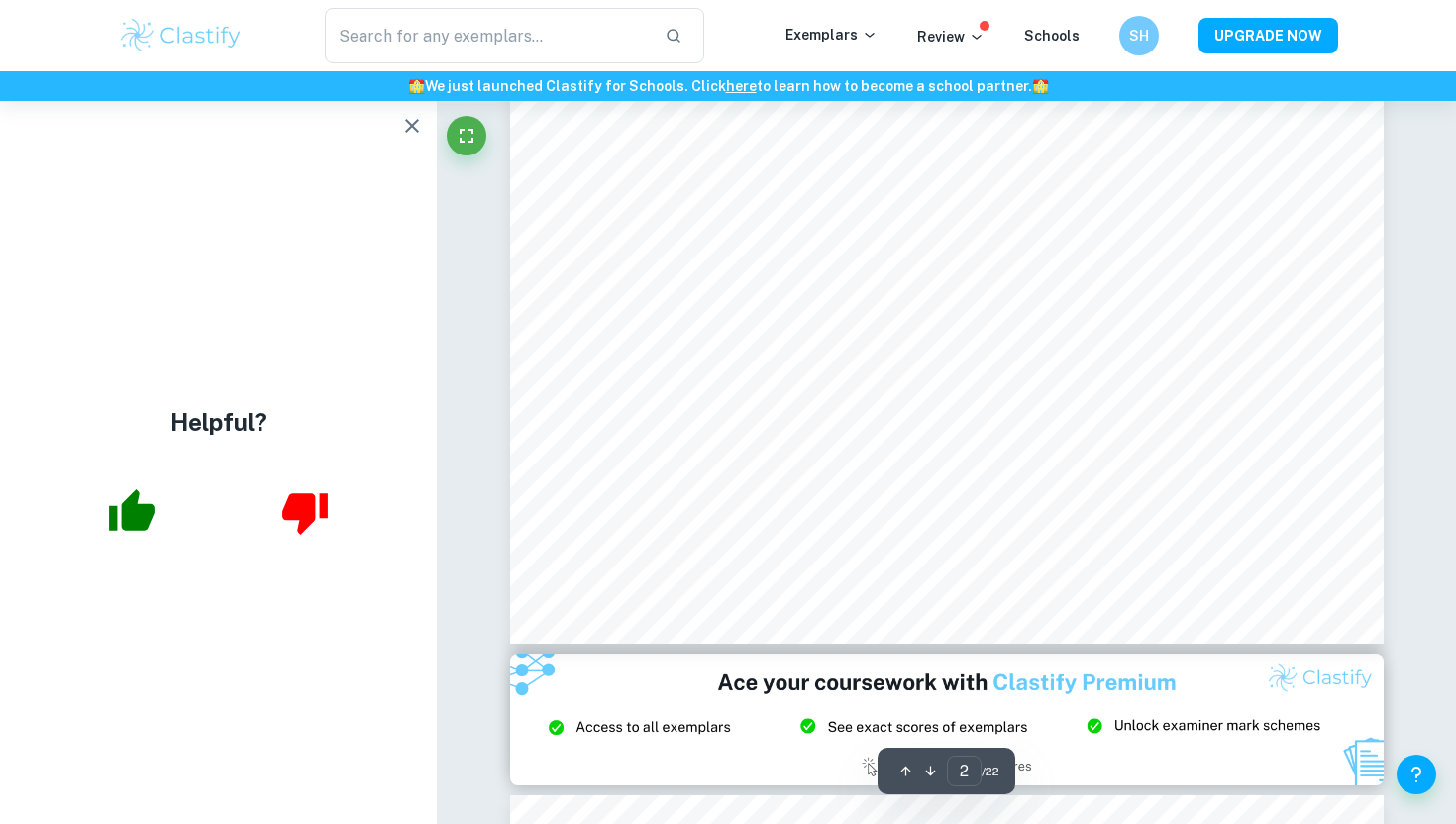 type on "3" 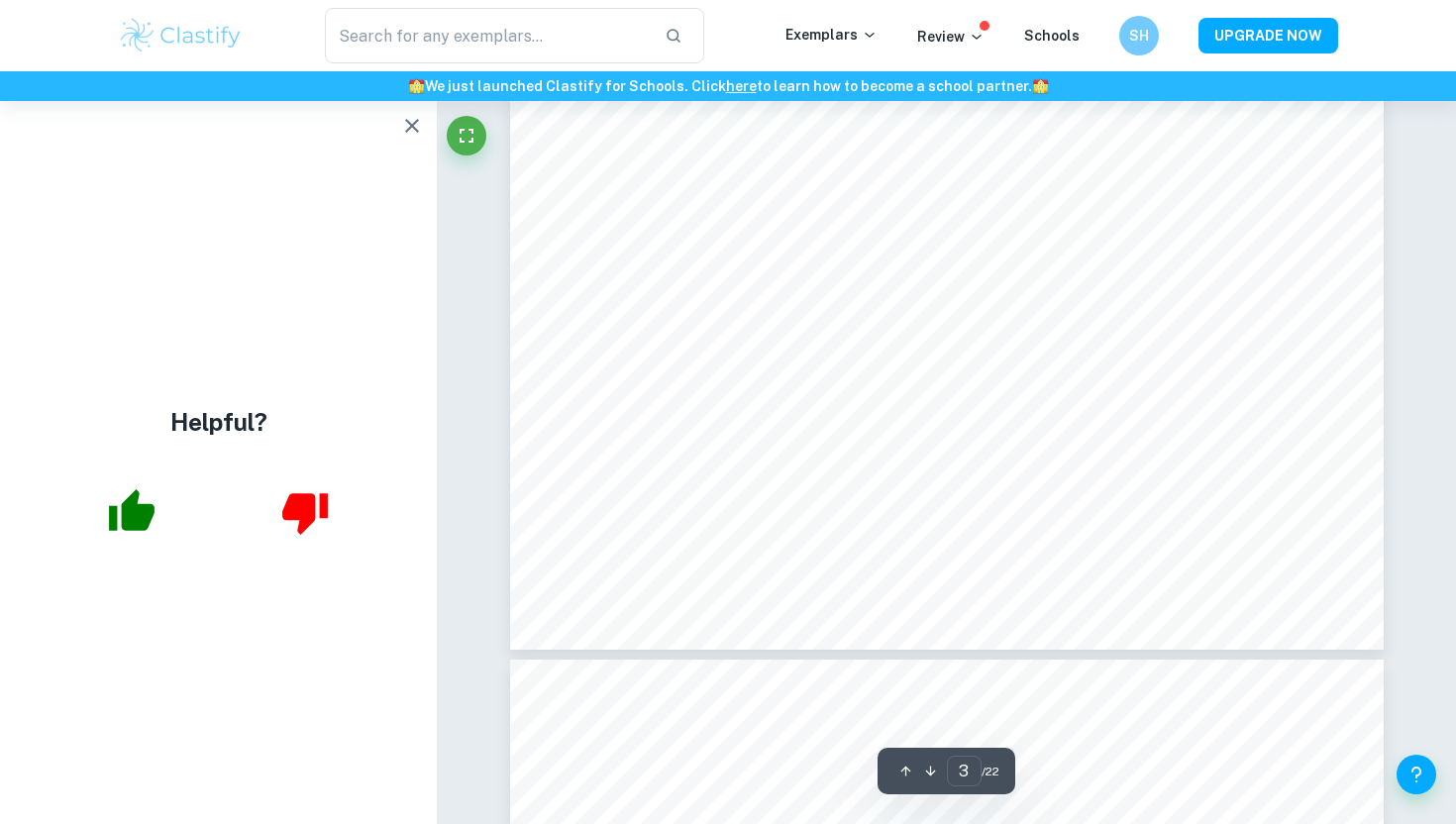 scroll, scrollTop: 3555, scrollLeft: 0, axis: vertical 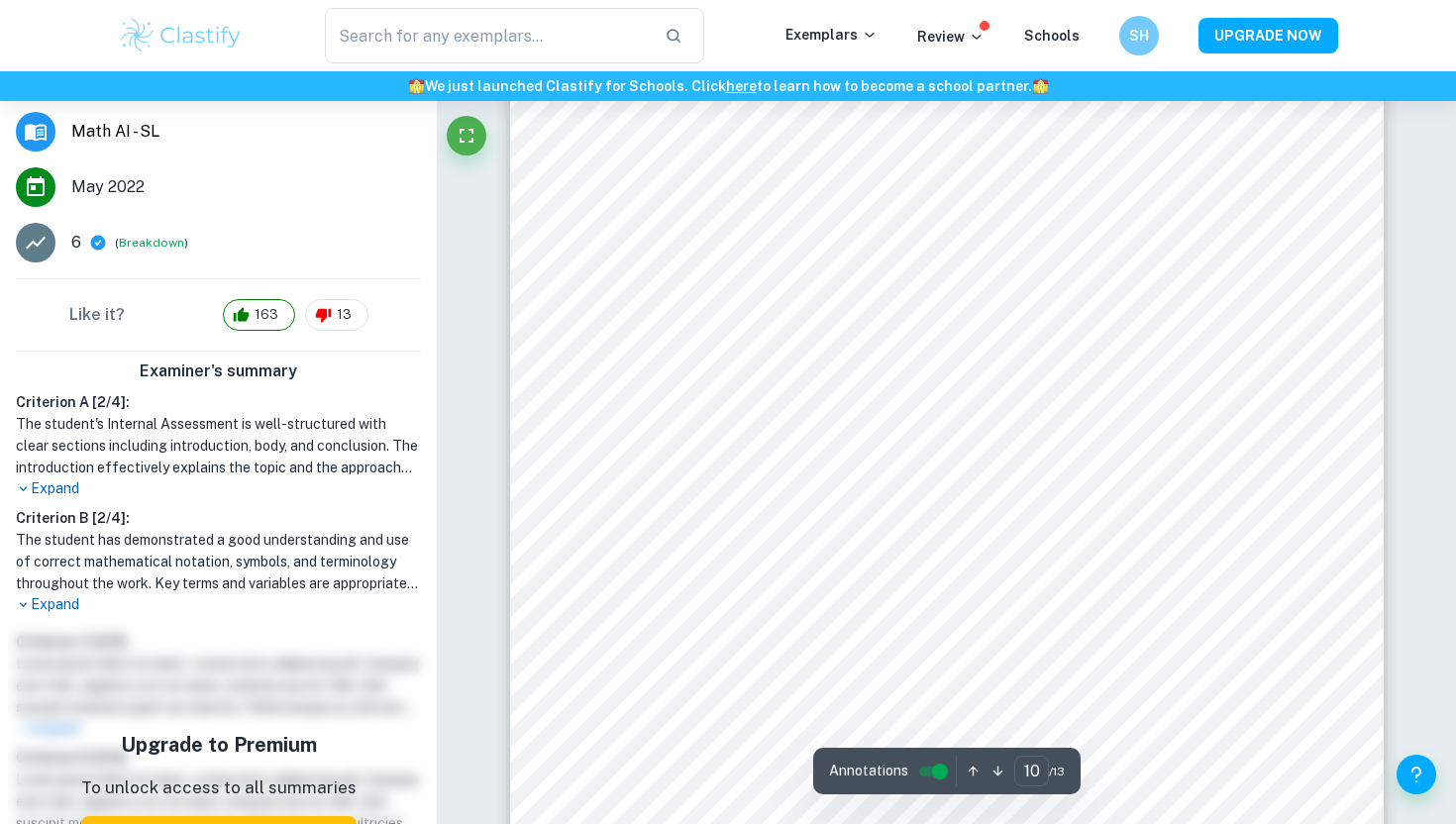 click on "Correct Criterion A The work is divided into sections: introduction, body, and conclusion. Comment This exploration is divided into sections: introduction, investigation, and evaluation. Written by [NAME] [NAME] Correct Criterion A The body of the work is further subdivided so that phases of the exploration are clearly indicated. Comment The investigation section is further divided into subsections: raw data, diagram, correlation coefficient, etc. Written by [NAME] [NAME] Correct Criterion A The topic of the Internal assessment is stated clearly and explained in the introduction Comment The student states the topic, which is the correlation between the cost of production, rankings among critics, and worldwide earnings for sequels and their predecessors. Written by [NAME] [NAME] Correct Criterion A The introduction includes a general description of the student's approach to the topic and what area of the math curriculum the exploration focuses on Comment Written by [NAME] [NAME] Correct Criterion A" at bounding box center (946, -3186) 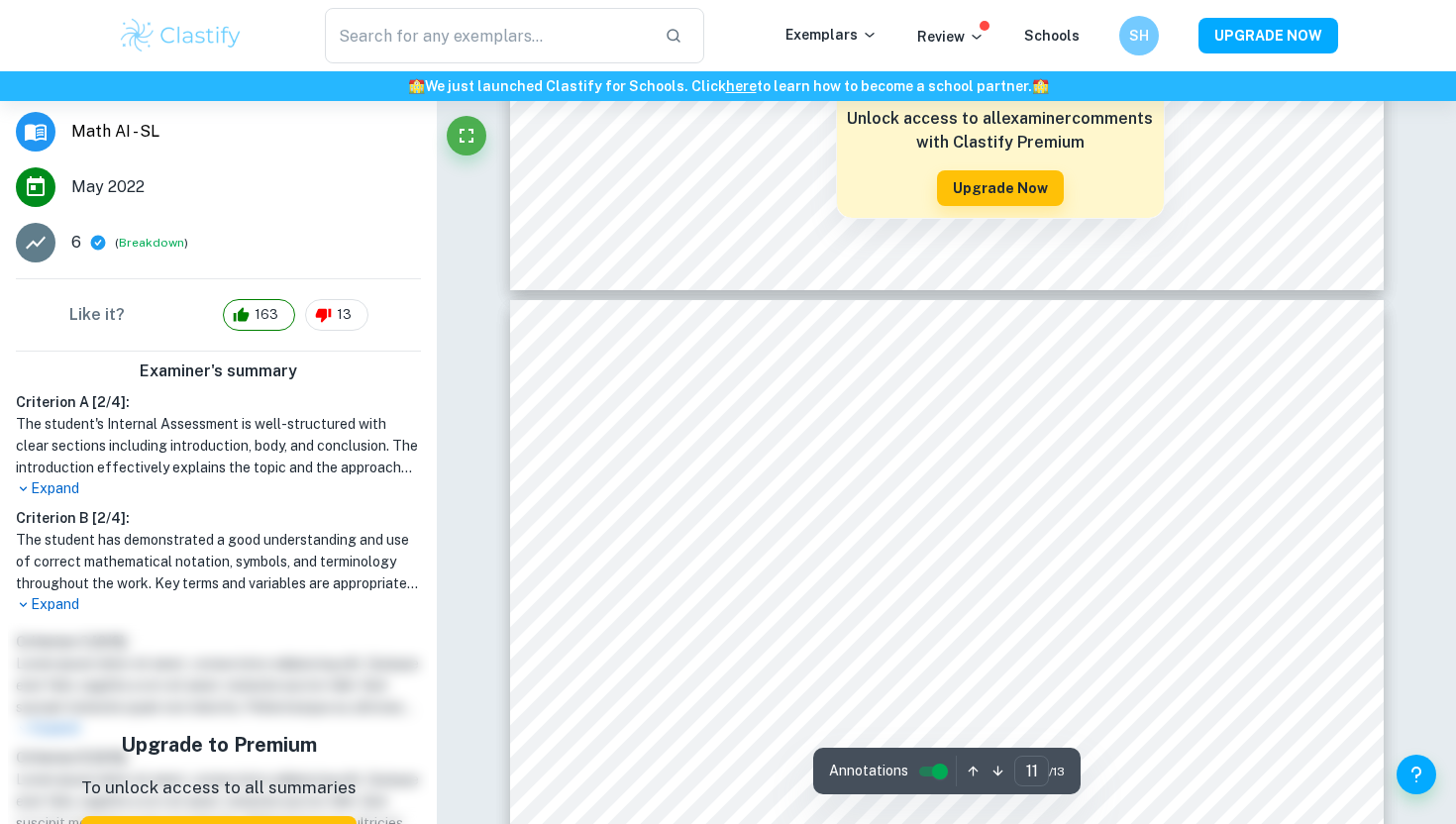 scroll, scrollTop: 12928, scrollLeft: 0, axis: vertical 